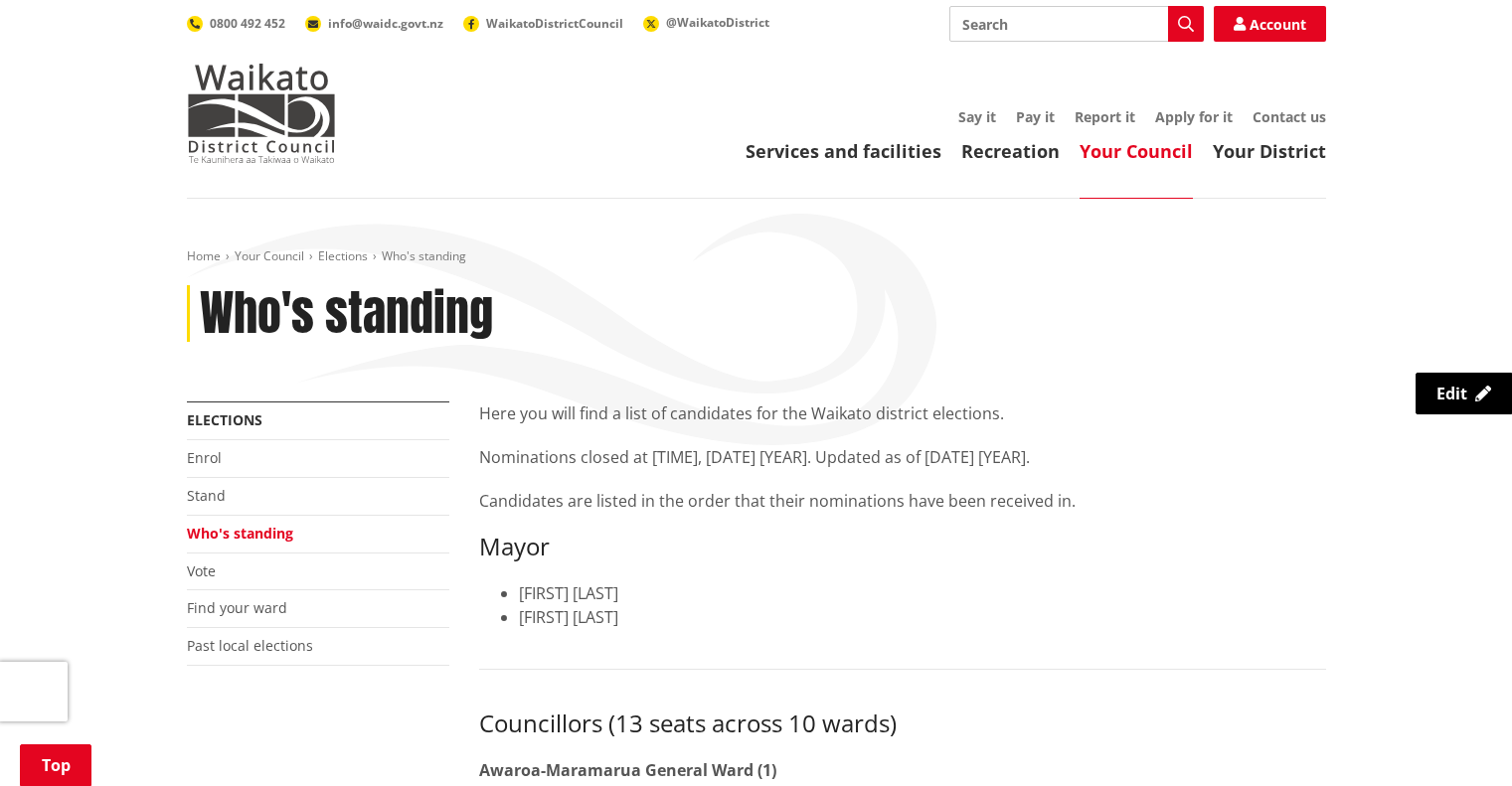 scroll, scrollTop: 3929, scrollLeft: 0, axis: vertical 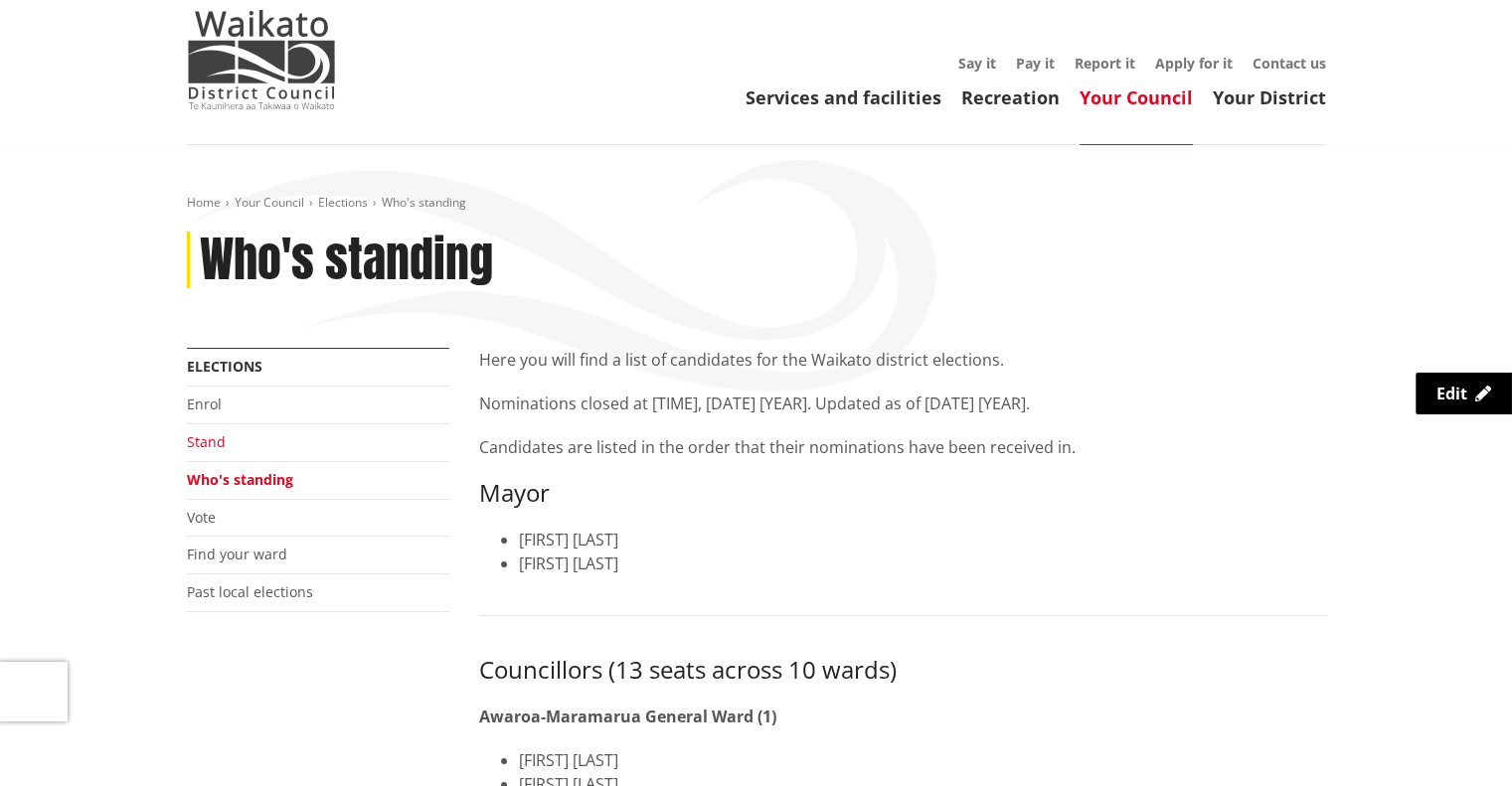 click on "Stand" at bounding box center [206, 441] 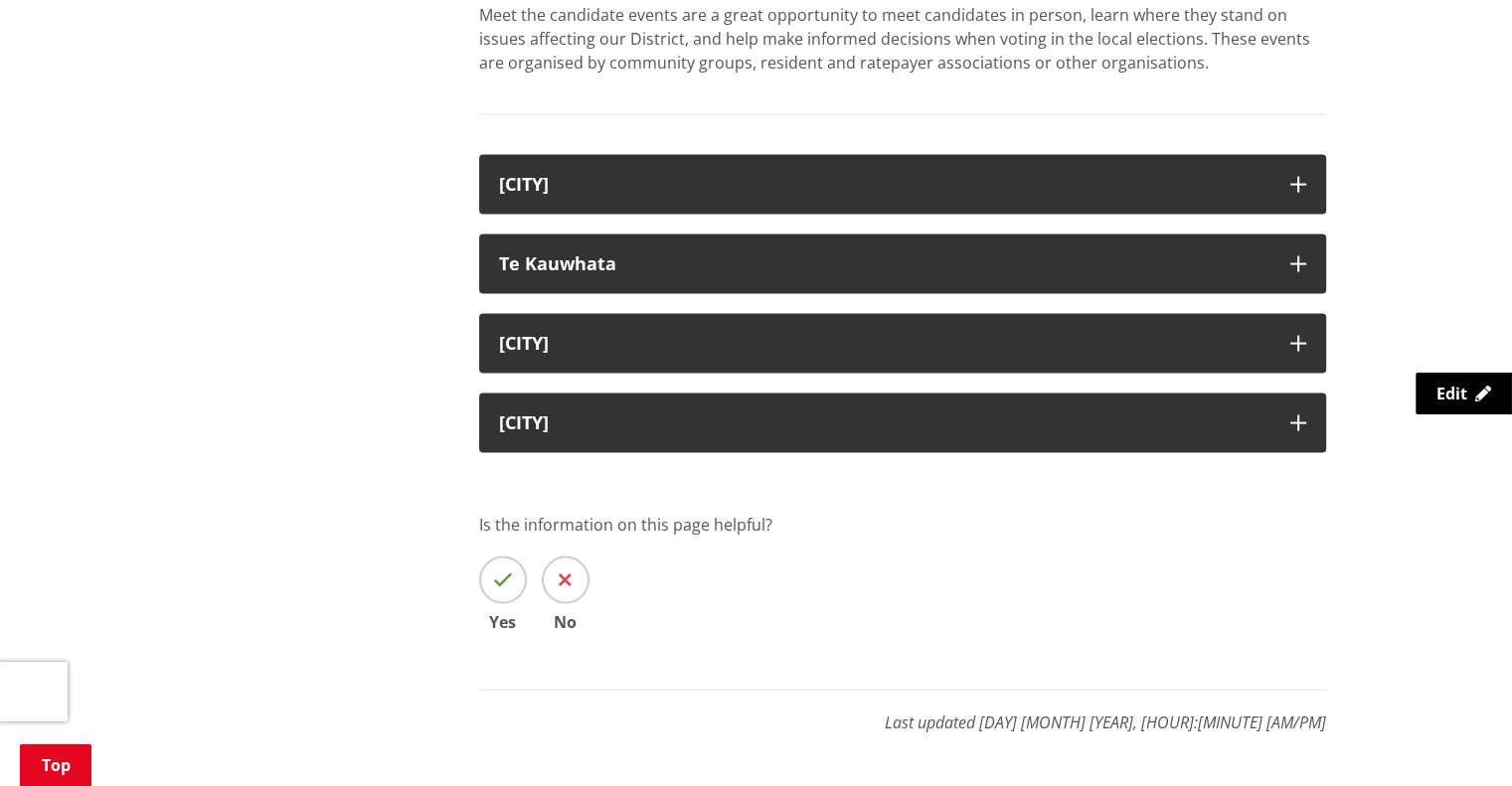 scroll, scrollTop: 4074, scrollLeft: 0, axis: vertical 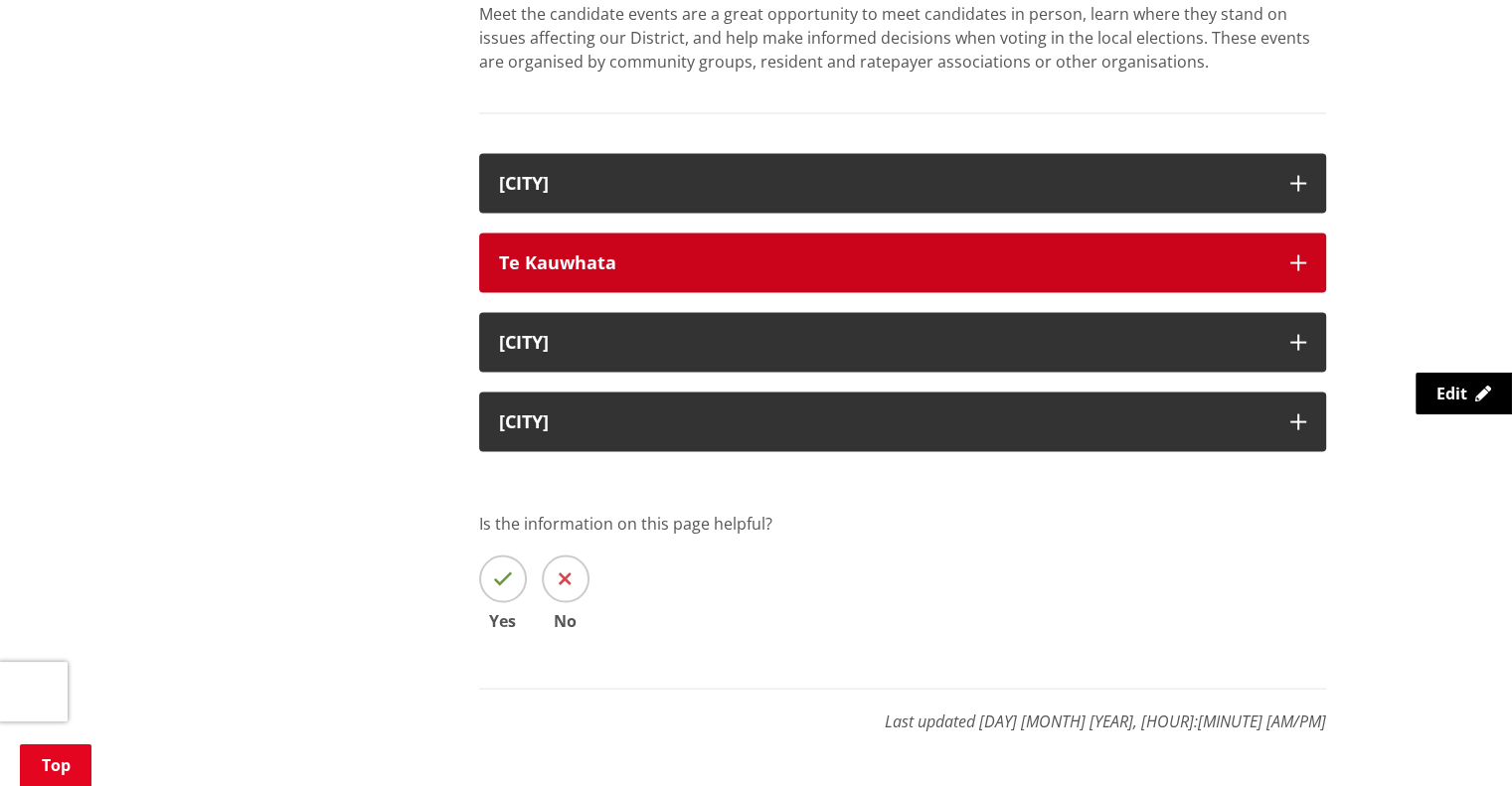 click on "Te Kauwhata" at bounding box center (885, 263) 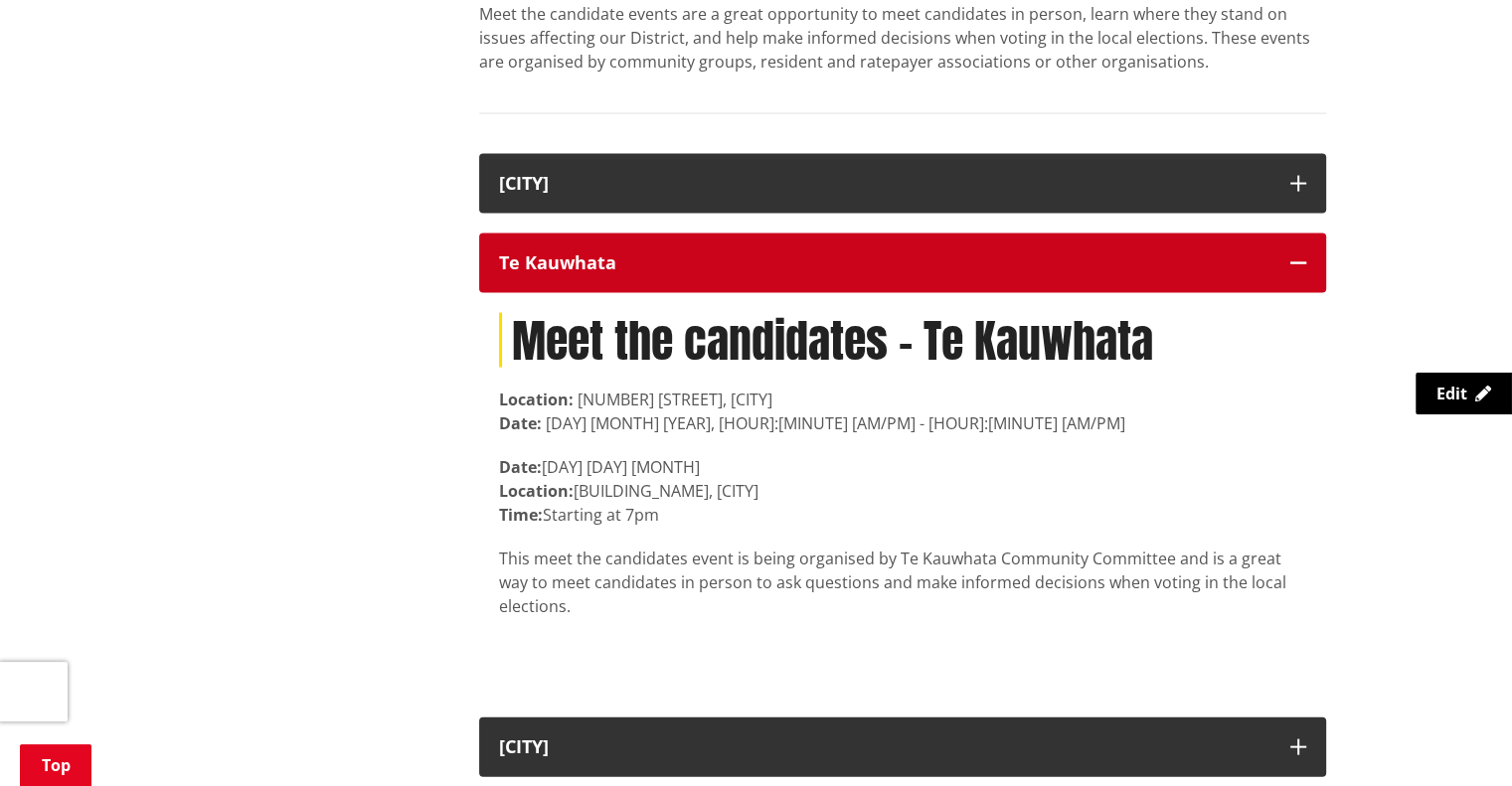 click on "Te Kauwhata" at bounding box center (885, 263) 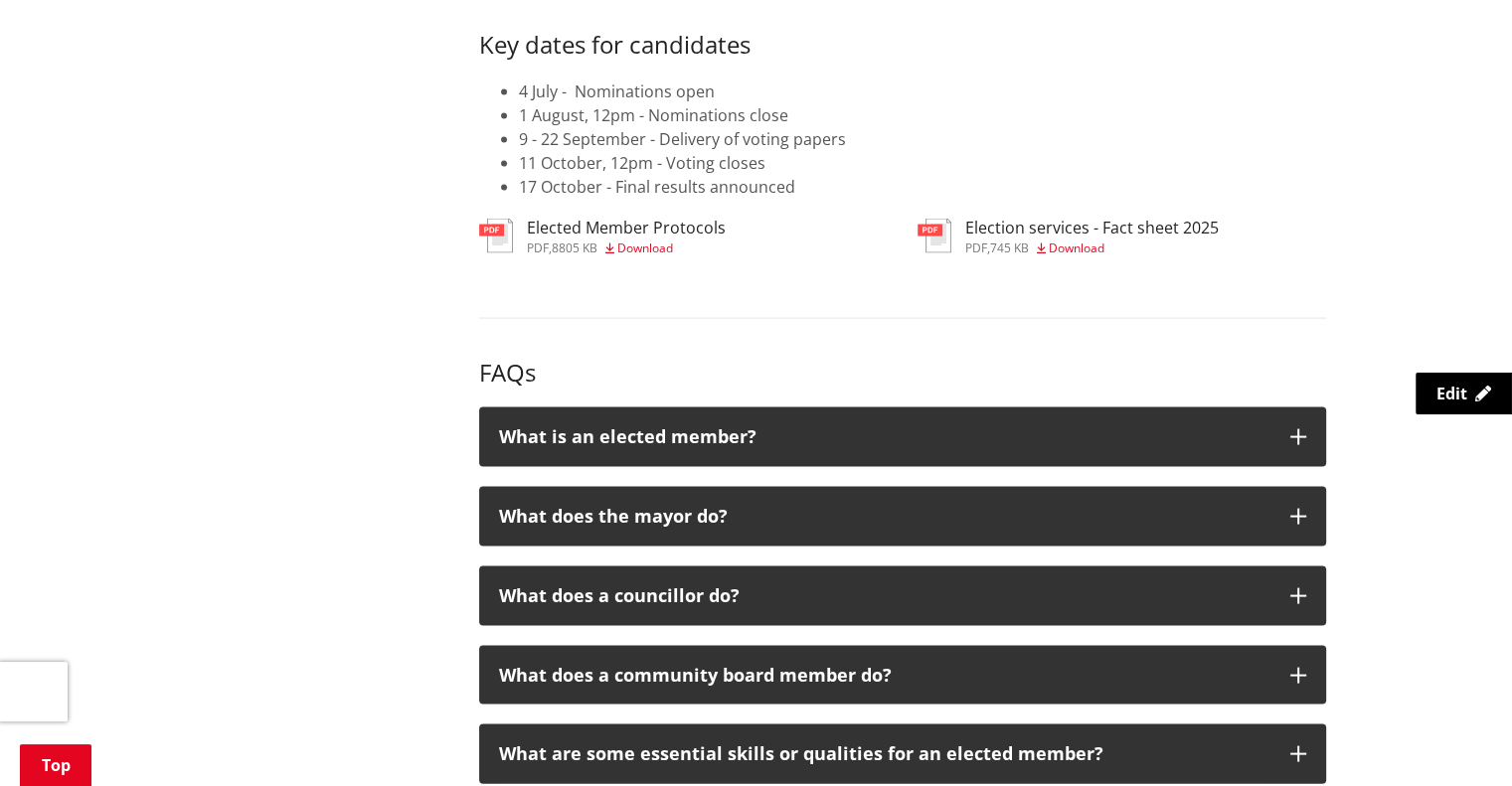 scroll, scrollTop: 4472, scrollLeft: 0, axis: vertical 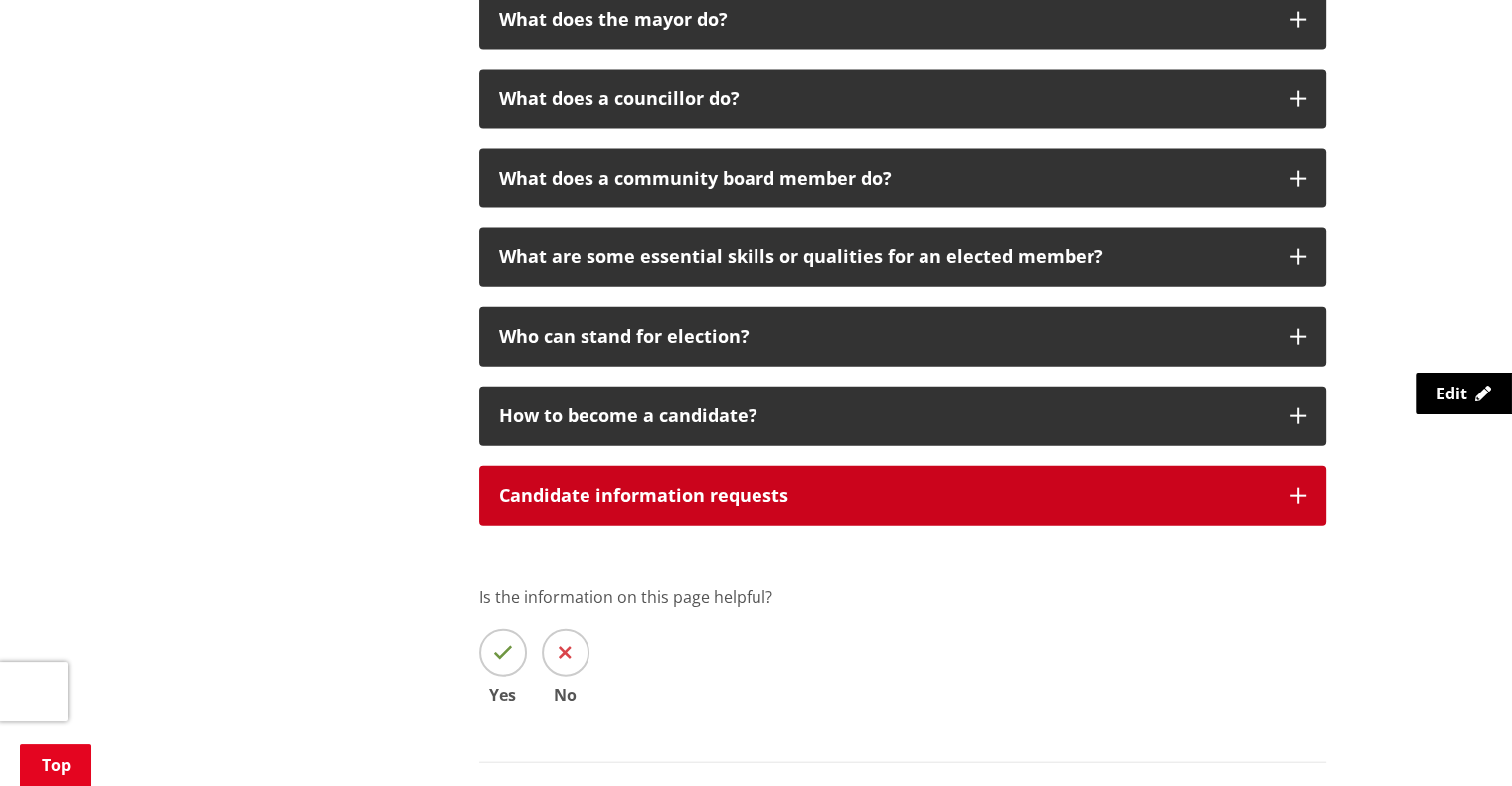 click on "Candidate information requests" at bounding box center [885, 496] 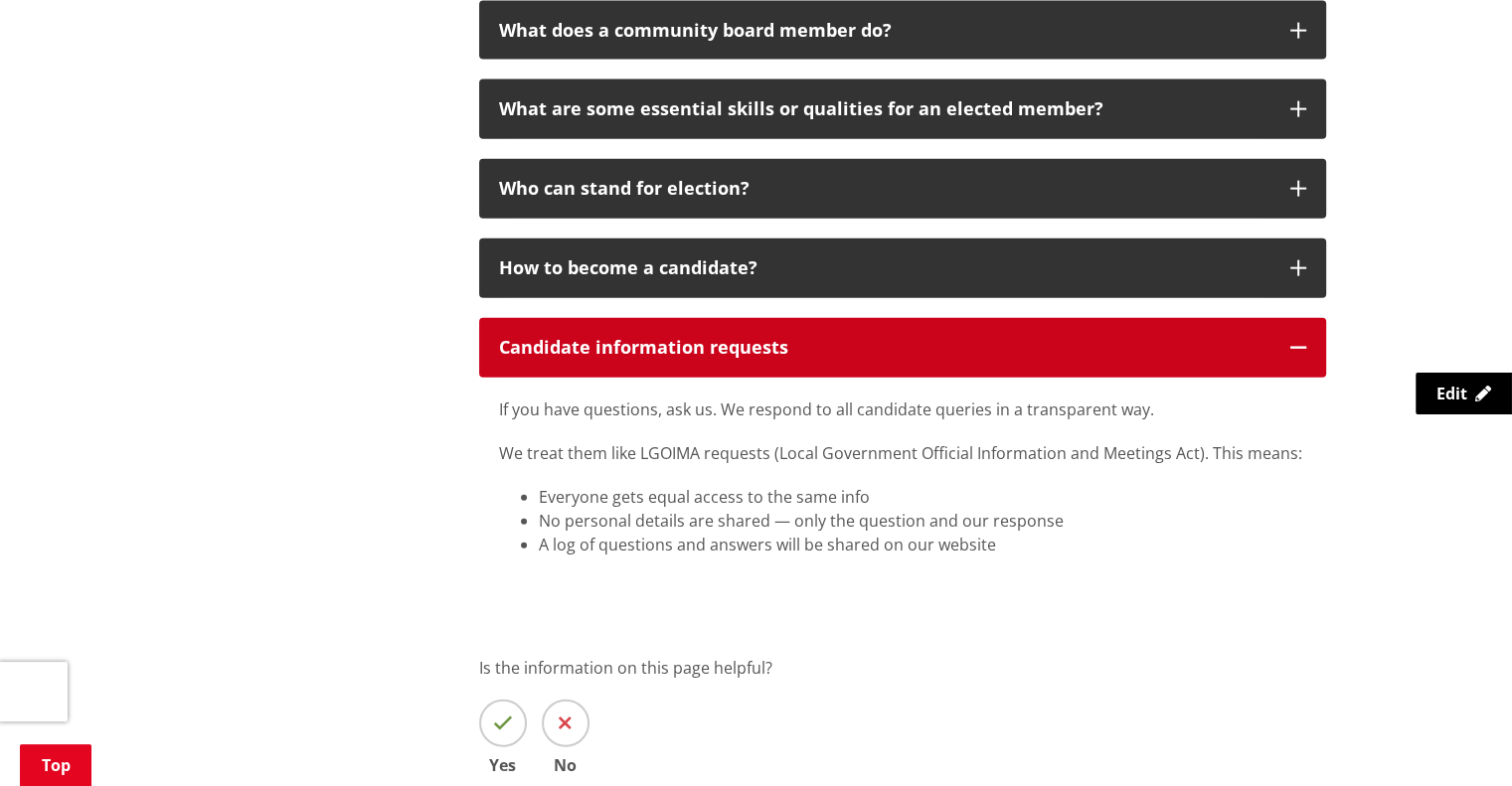 scroll, scrollTop: 4670, scrollLeft: 0, axis: vertical 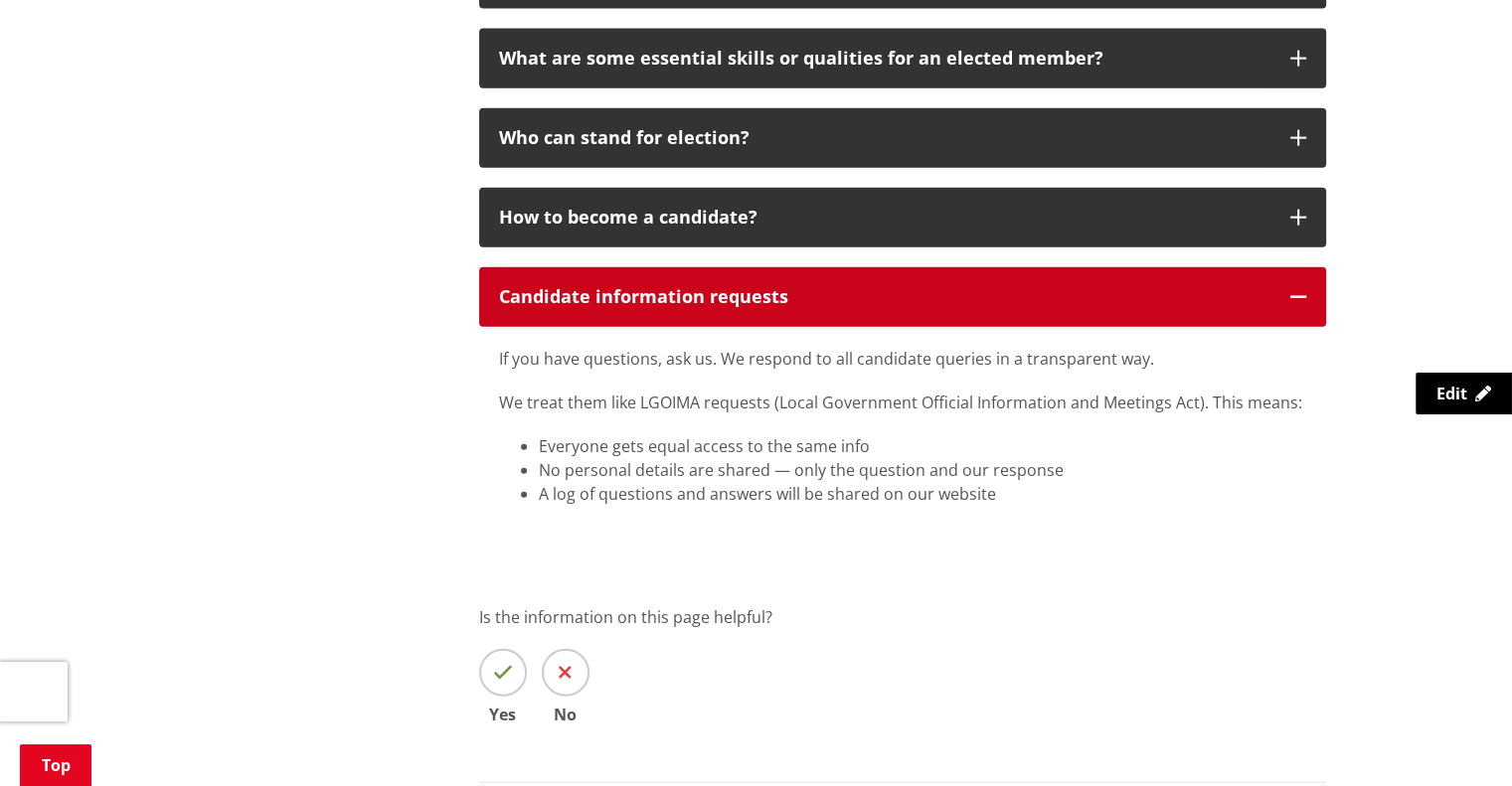 click on "Candidate information requests" at bounding box center (885, 297) 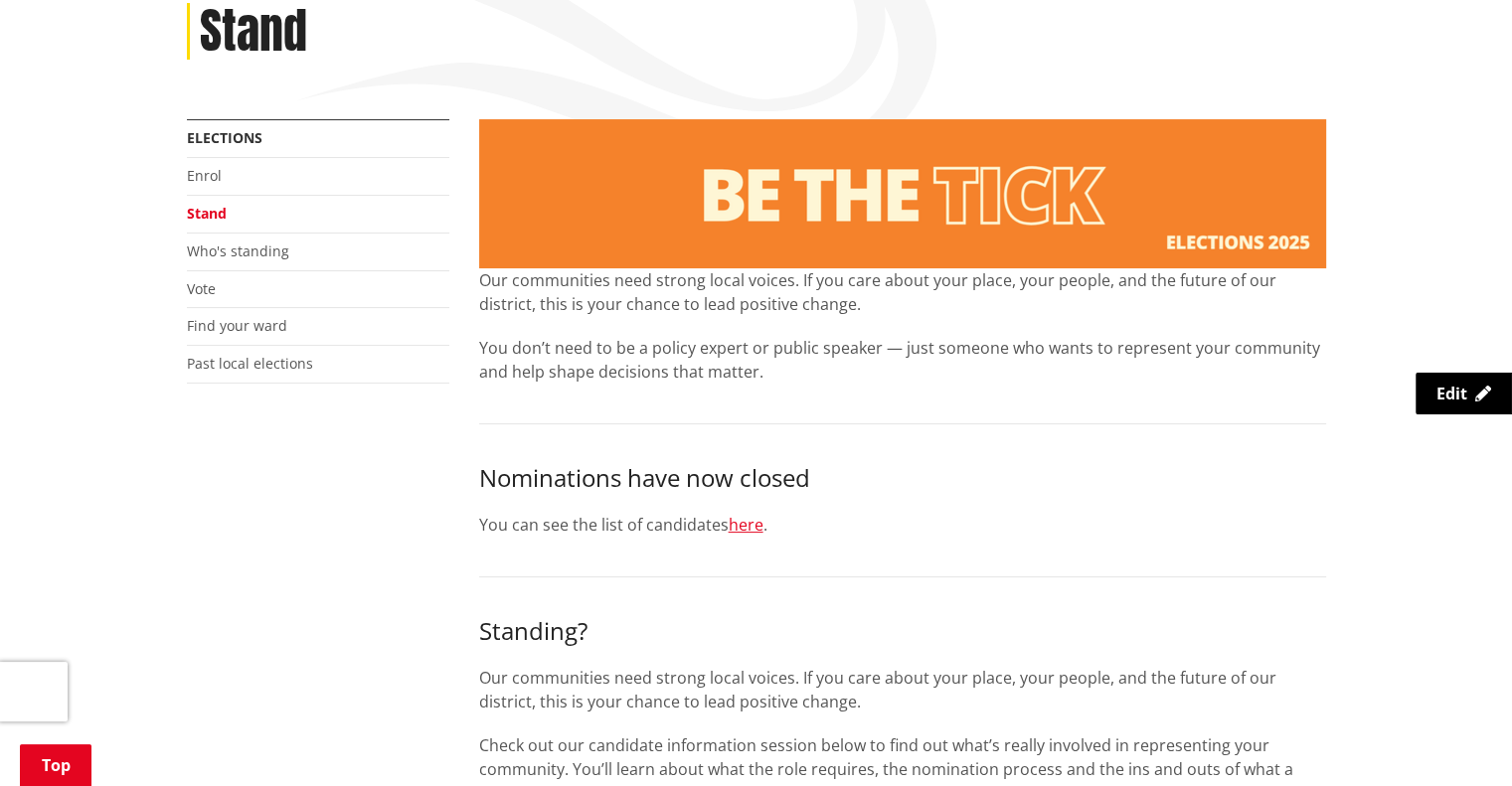 scroll, scrollTop: 0, scrollLeft: 0, axis: both 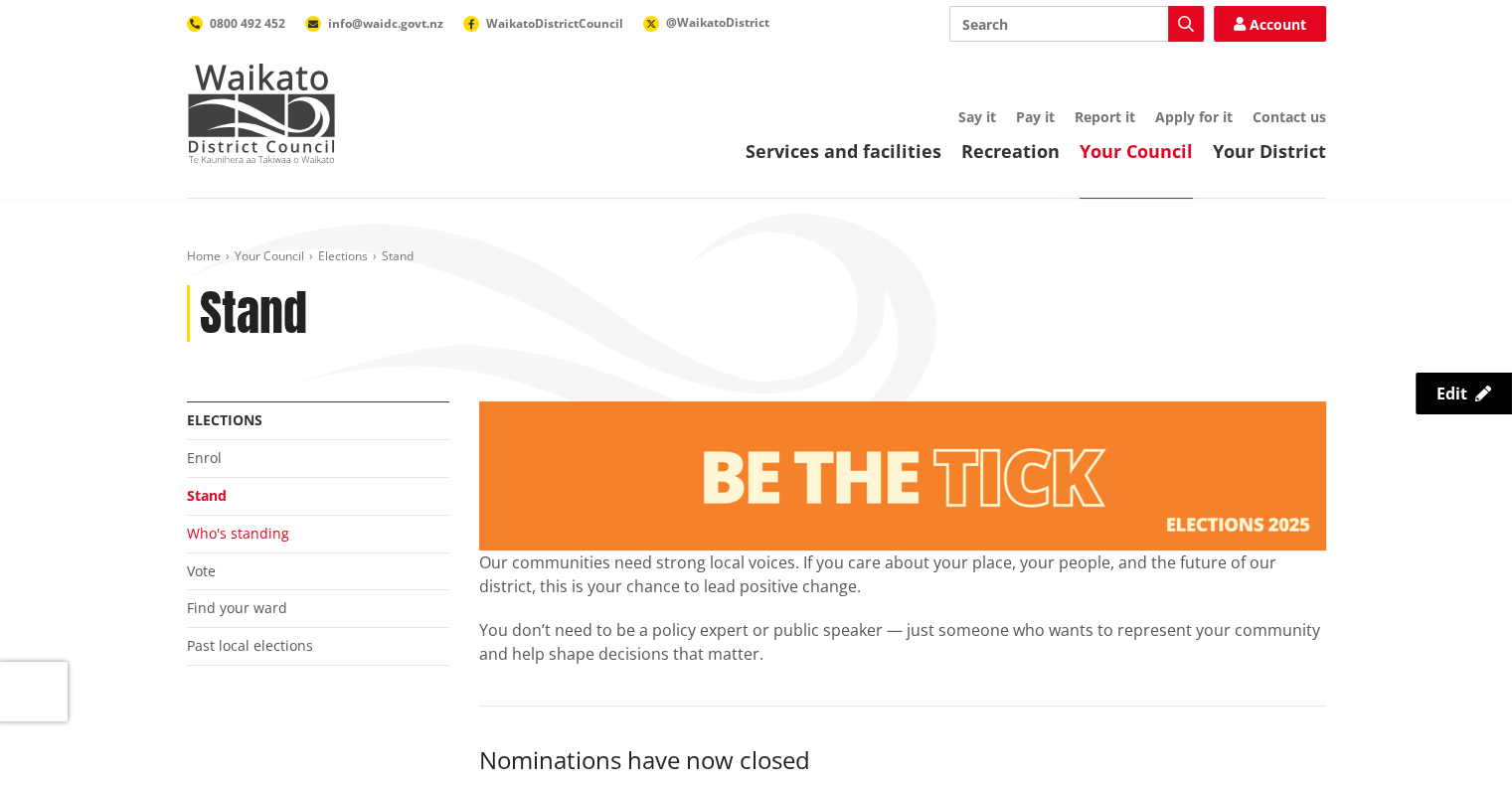 click on "Who's standing" at bounding box center [238, 533] 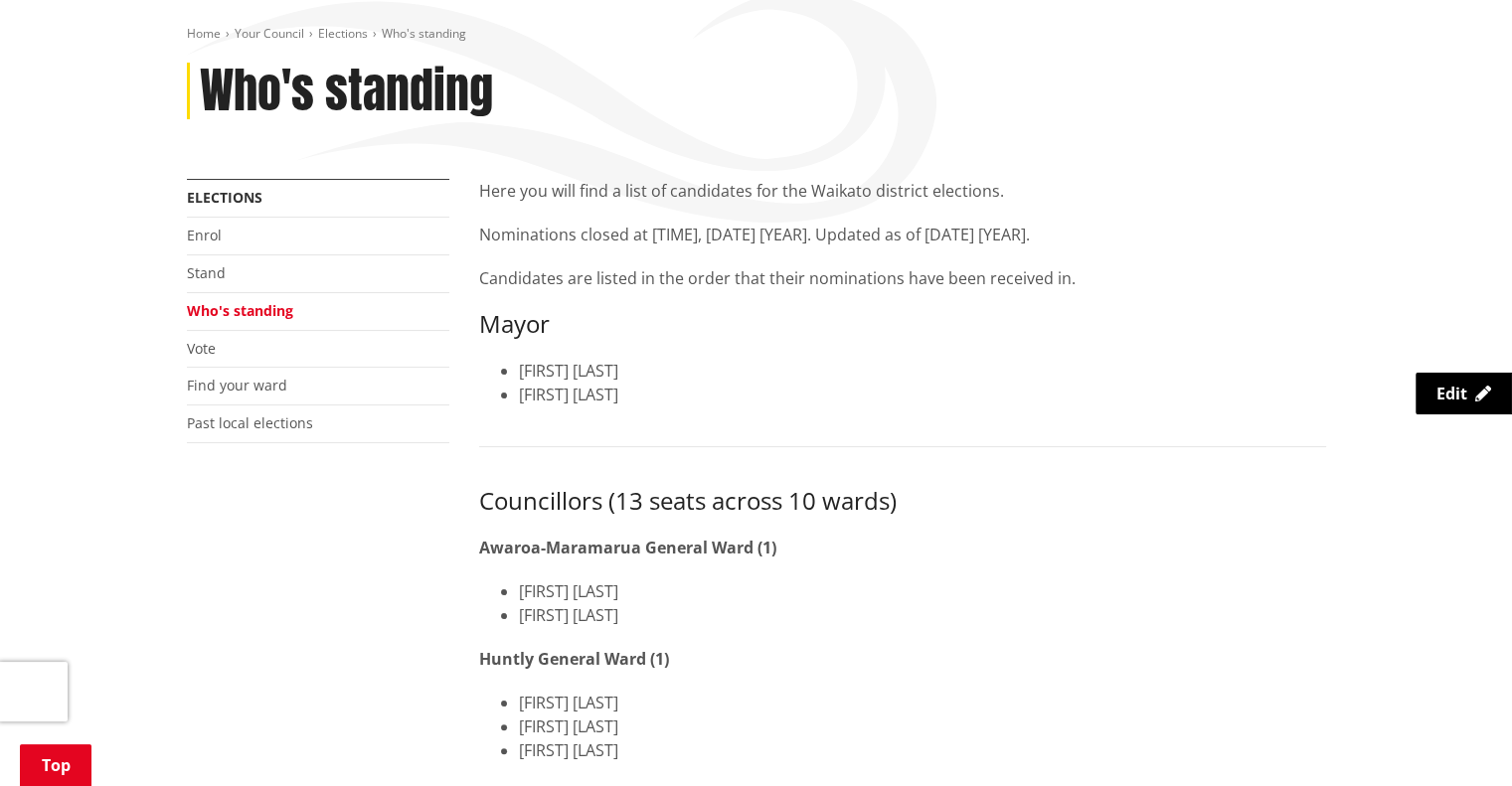 scroll, scrollTop: 298, scrollLeft: 0, axis: vertical 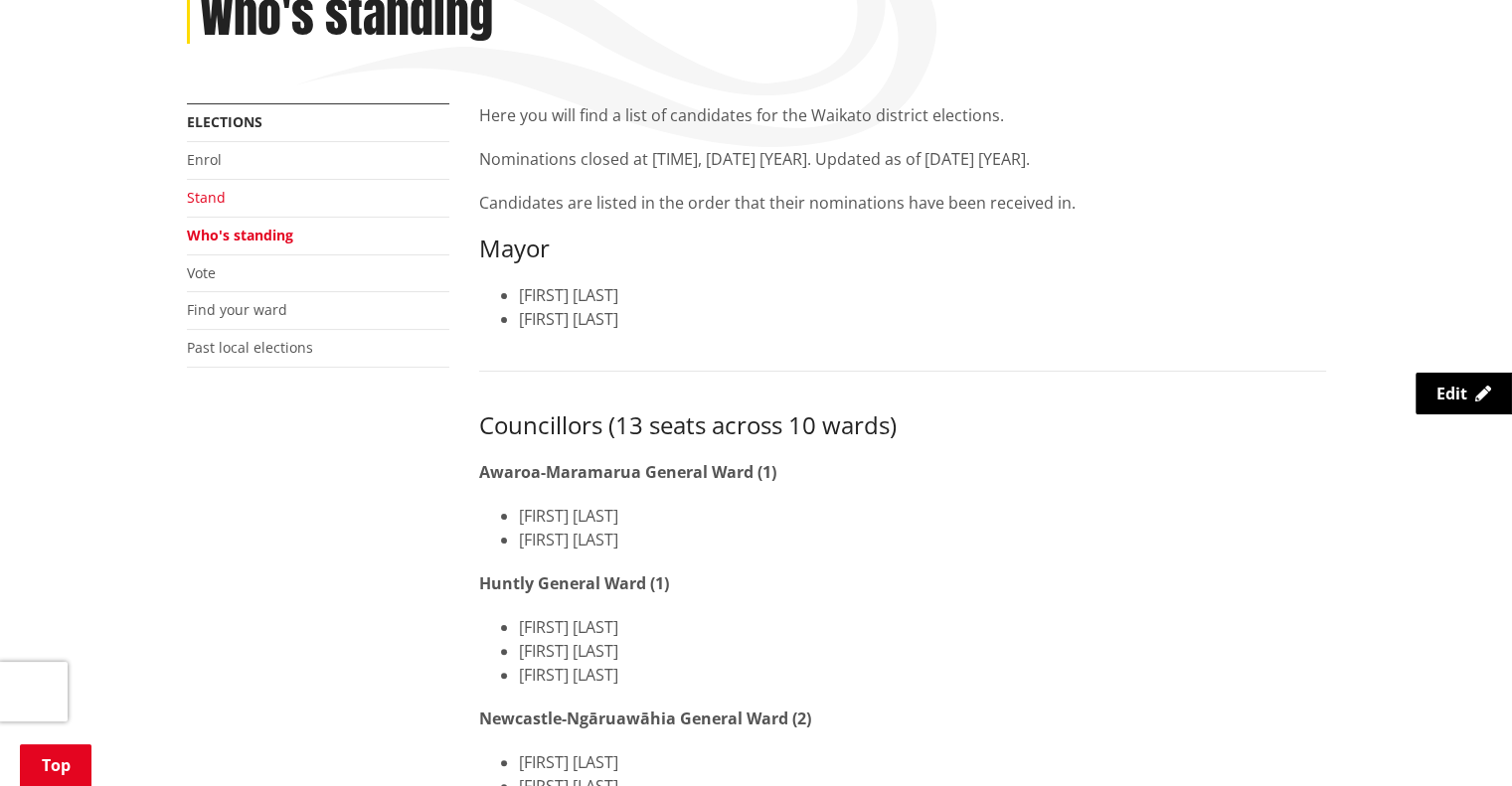 click on "Stand" at bounding box center [206, 197] 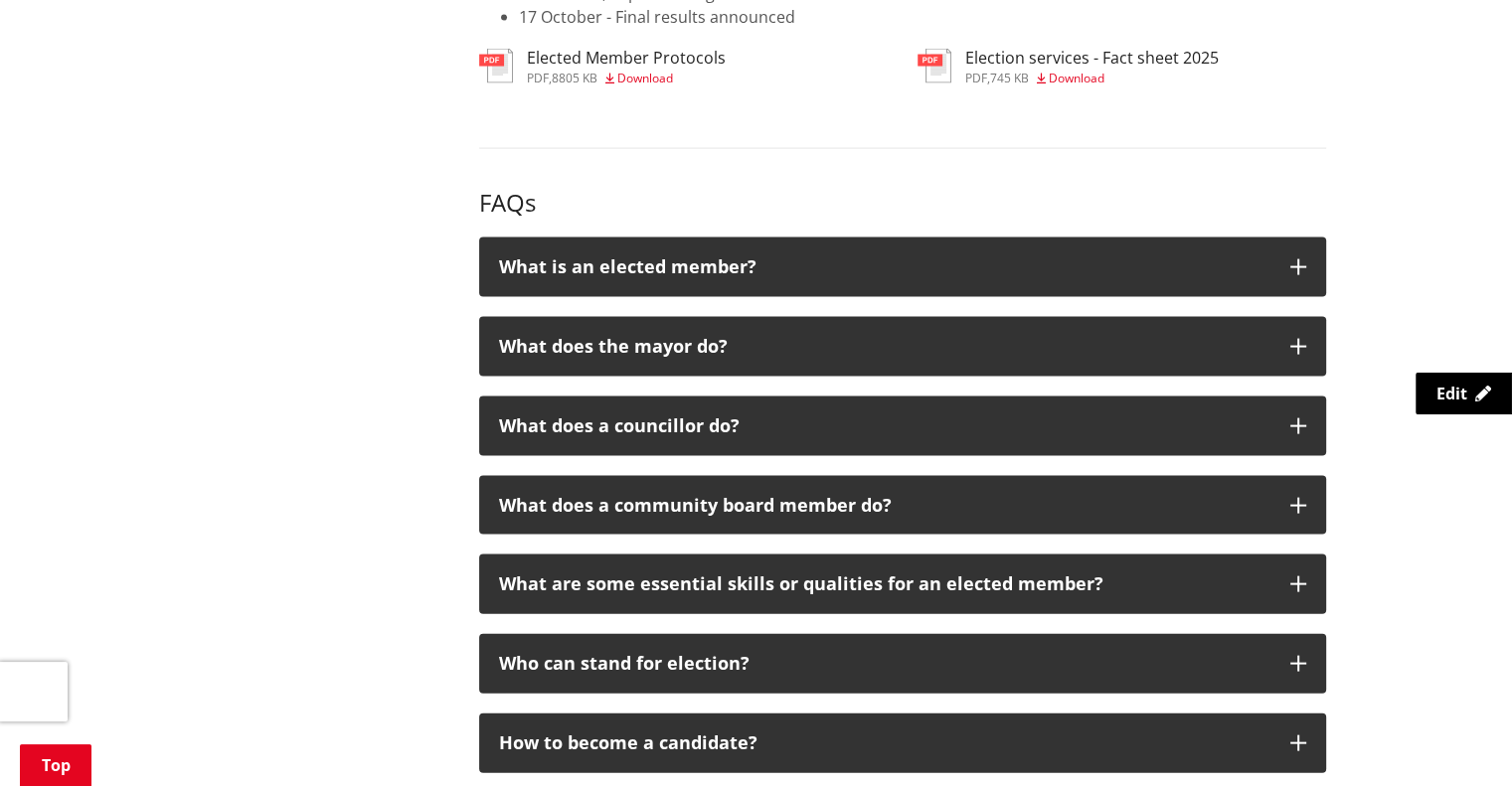scroll, scrollTop: 4273, scrollLeft: 0, axis: vertical 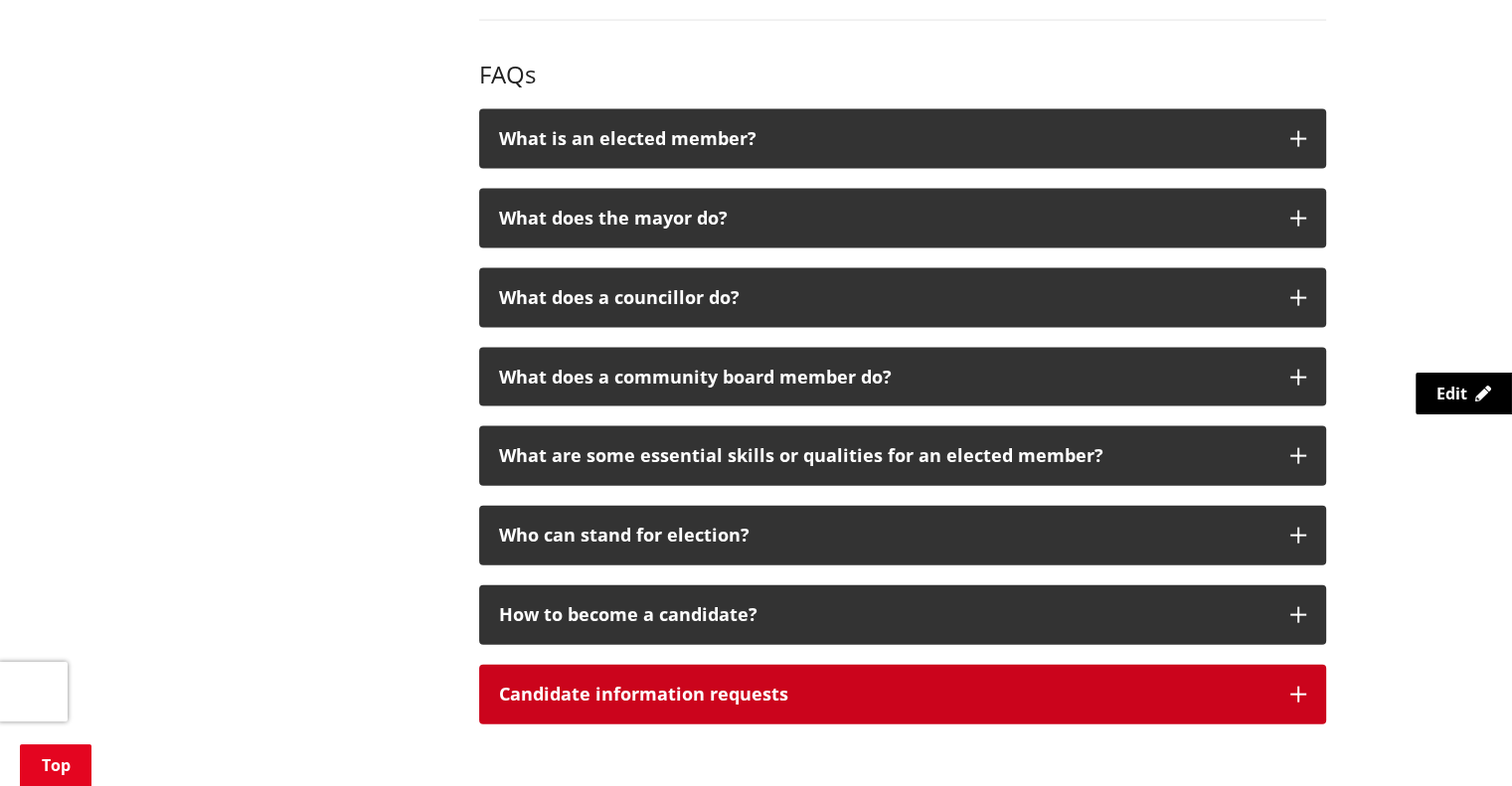 click on "Candidate information requests" at bounding box center (885, 695) 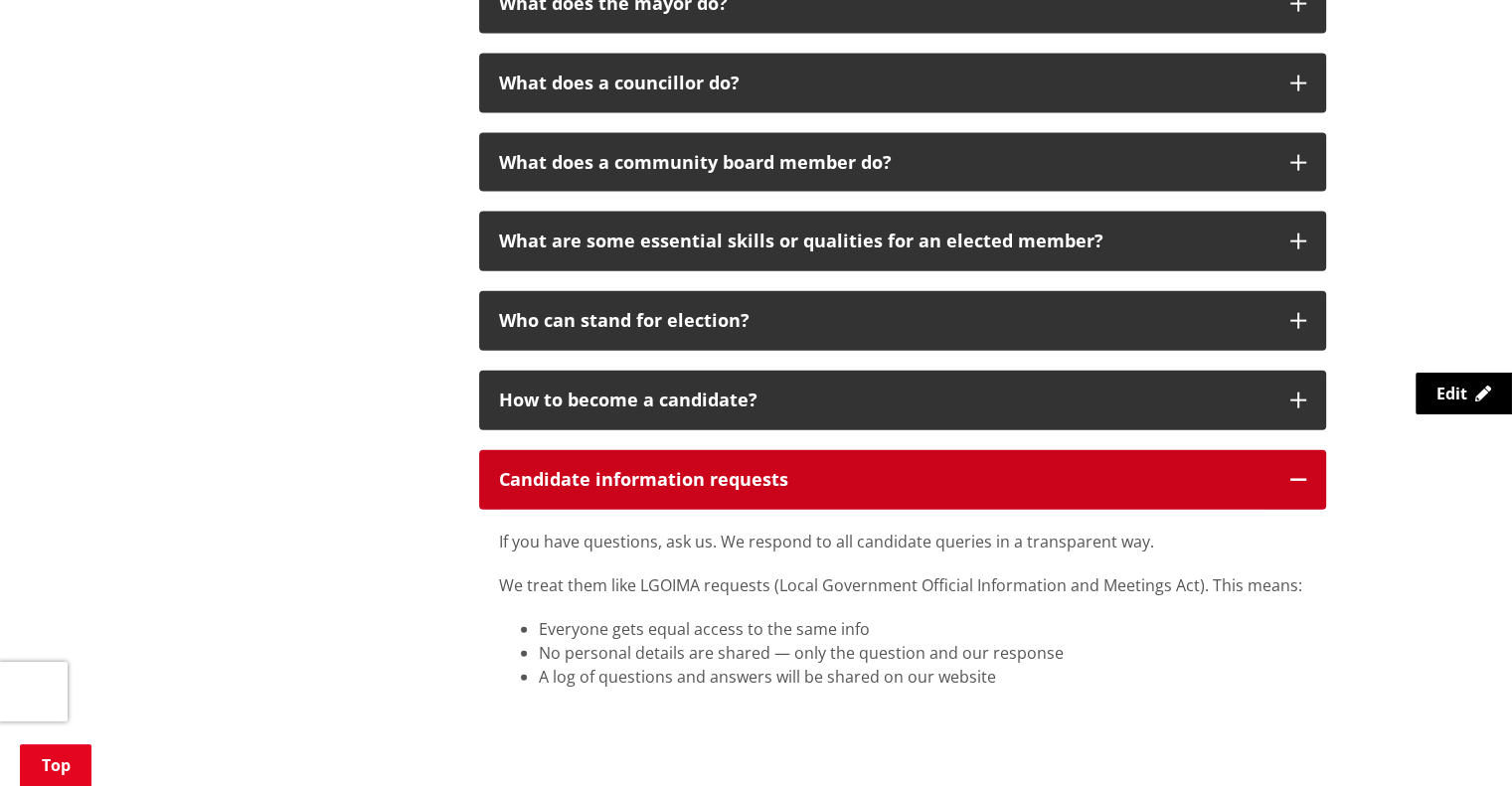 scroll, scrollTop: 4571, scrollLeft: 0, axis: vertical 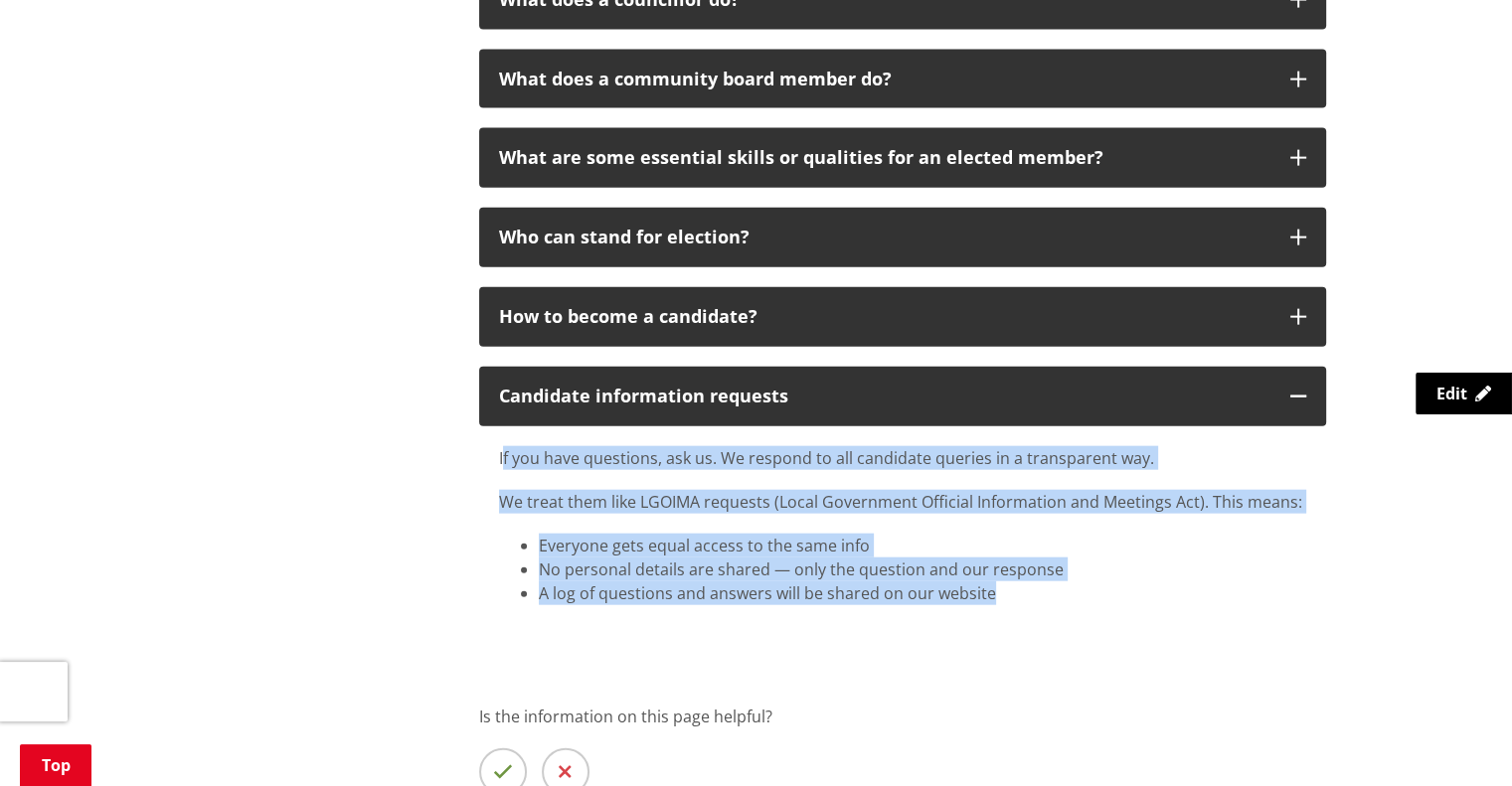 drag, startPoint x: 501, startPoint y: 462, endPoint x: 989, endPoint y: 603, distance: 507.9616 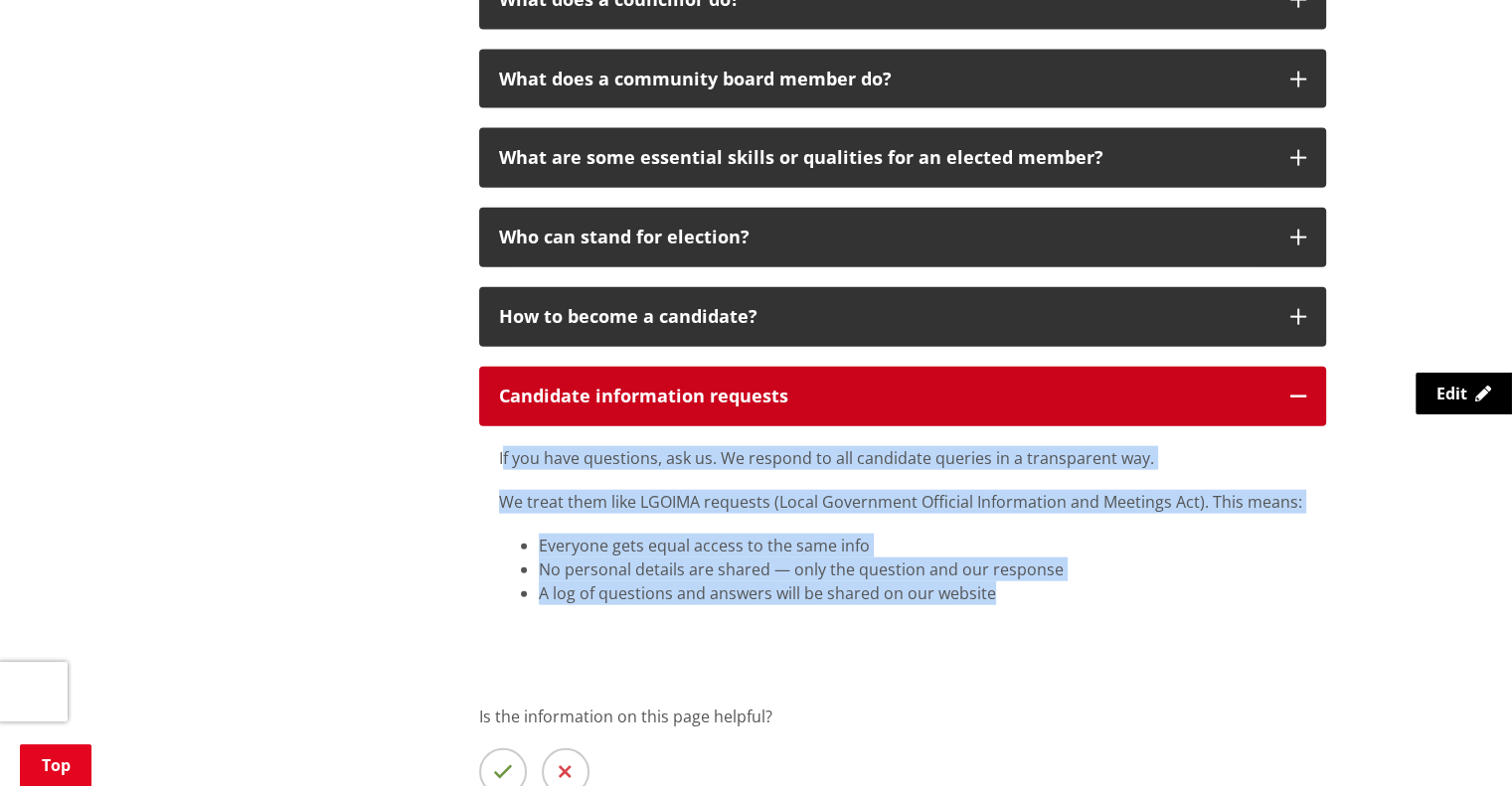 click on "Candidate information requests" at bounding box center (885, 396) 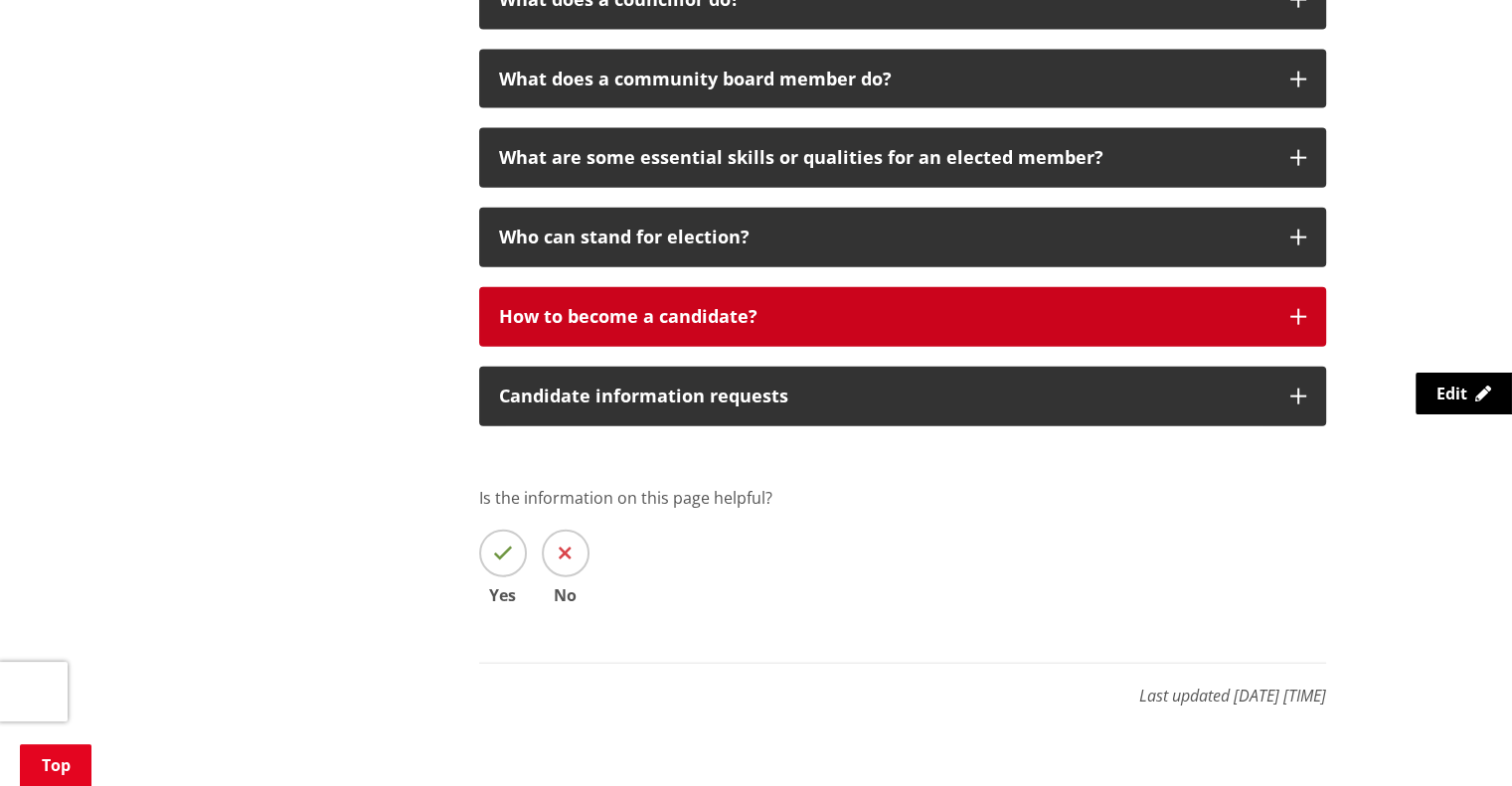 click on "How to become a candidate?" at bounding box center [885, 317] 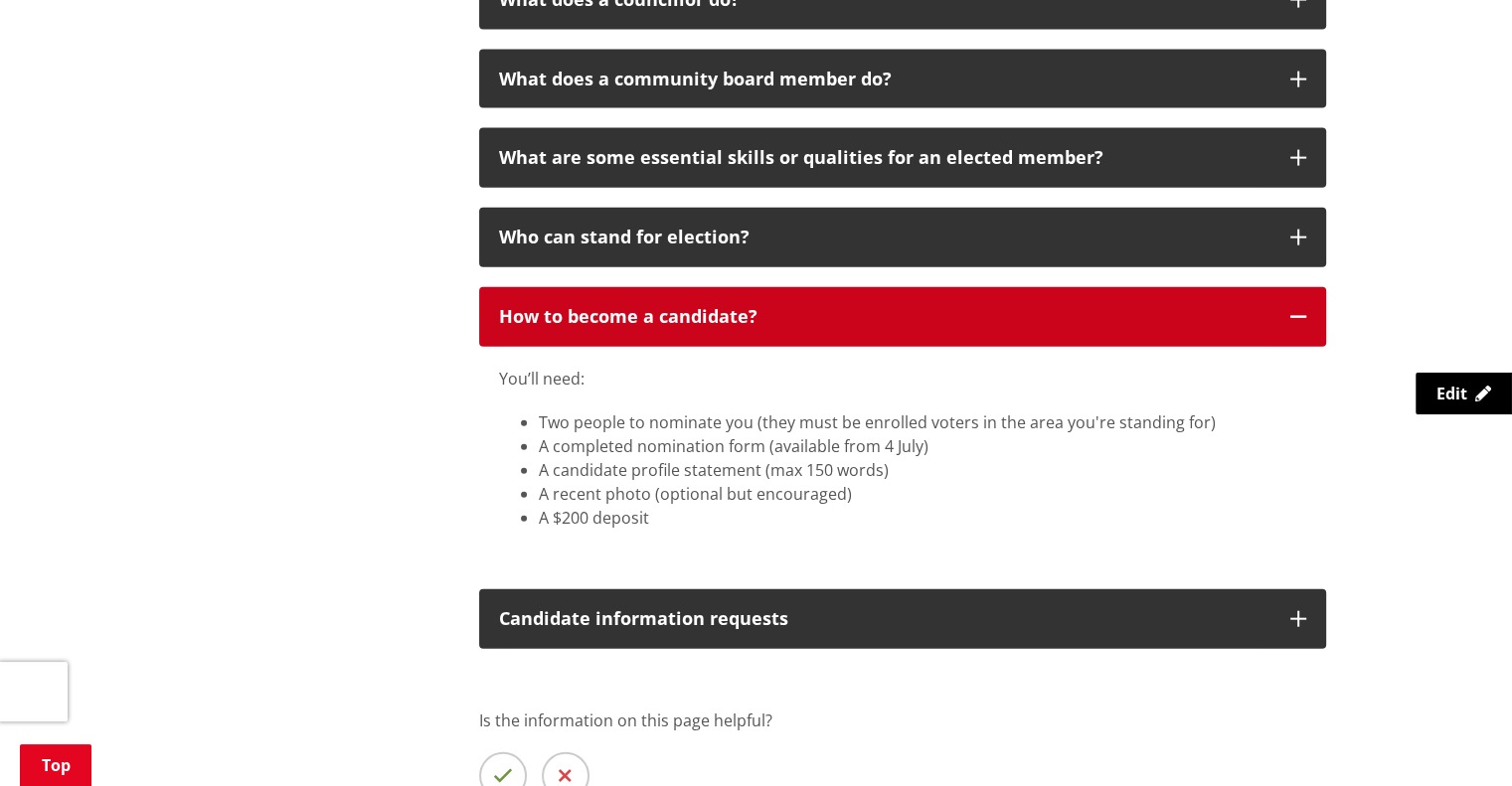 click on "How to become a candidate?" at bounding box center (885, 317) 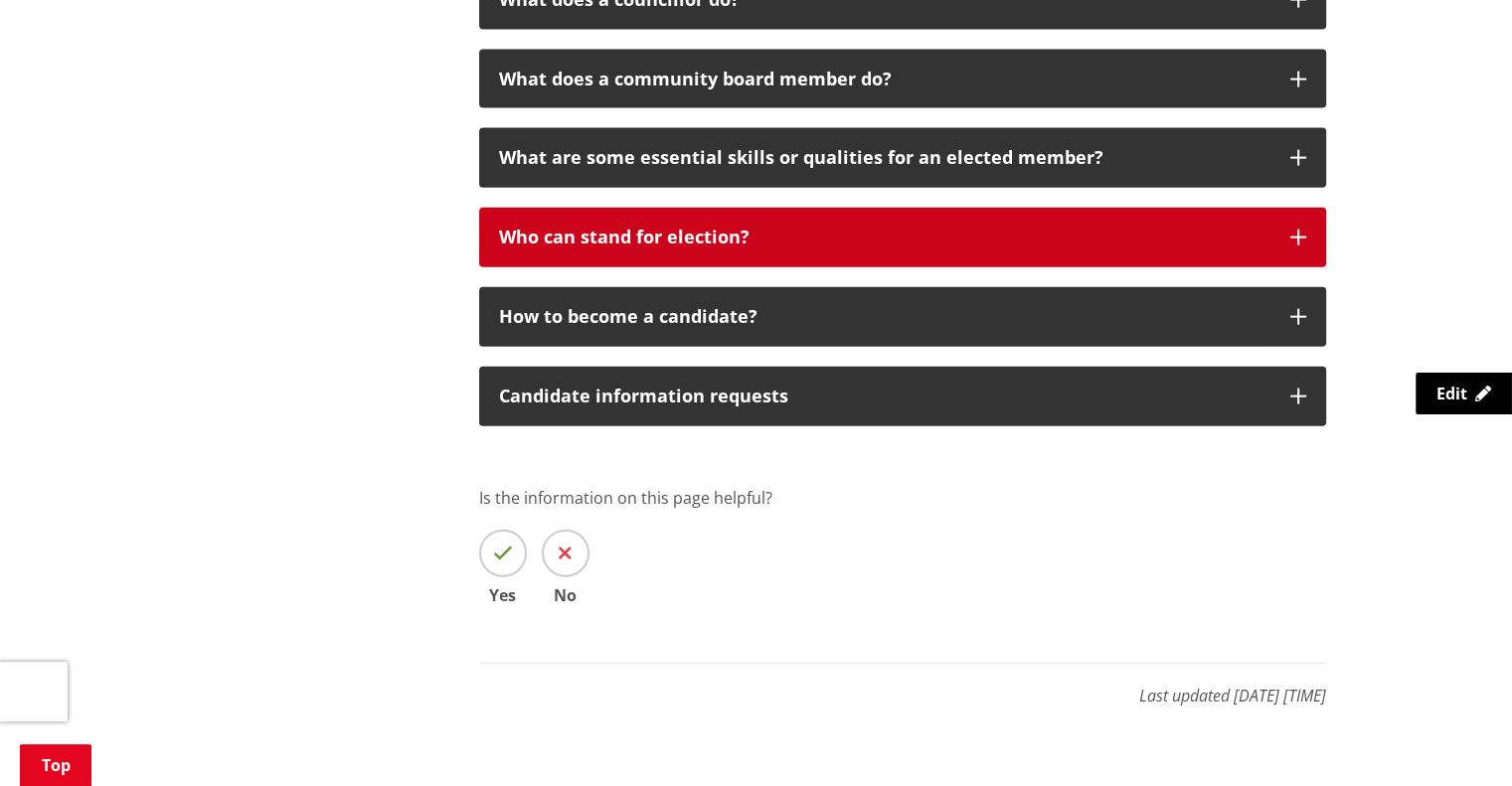 click on "Who can stand for election?" at bounding box center [885, 237] 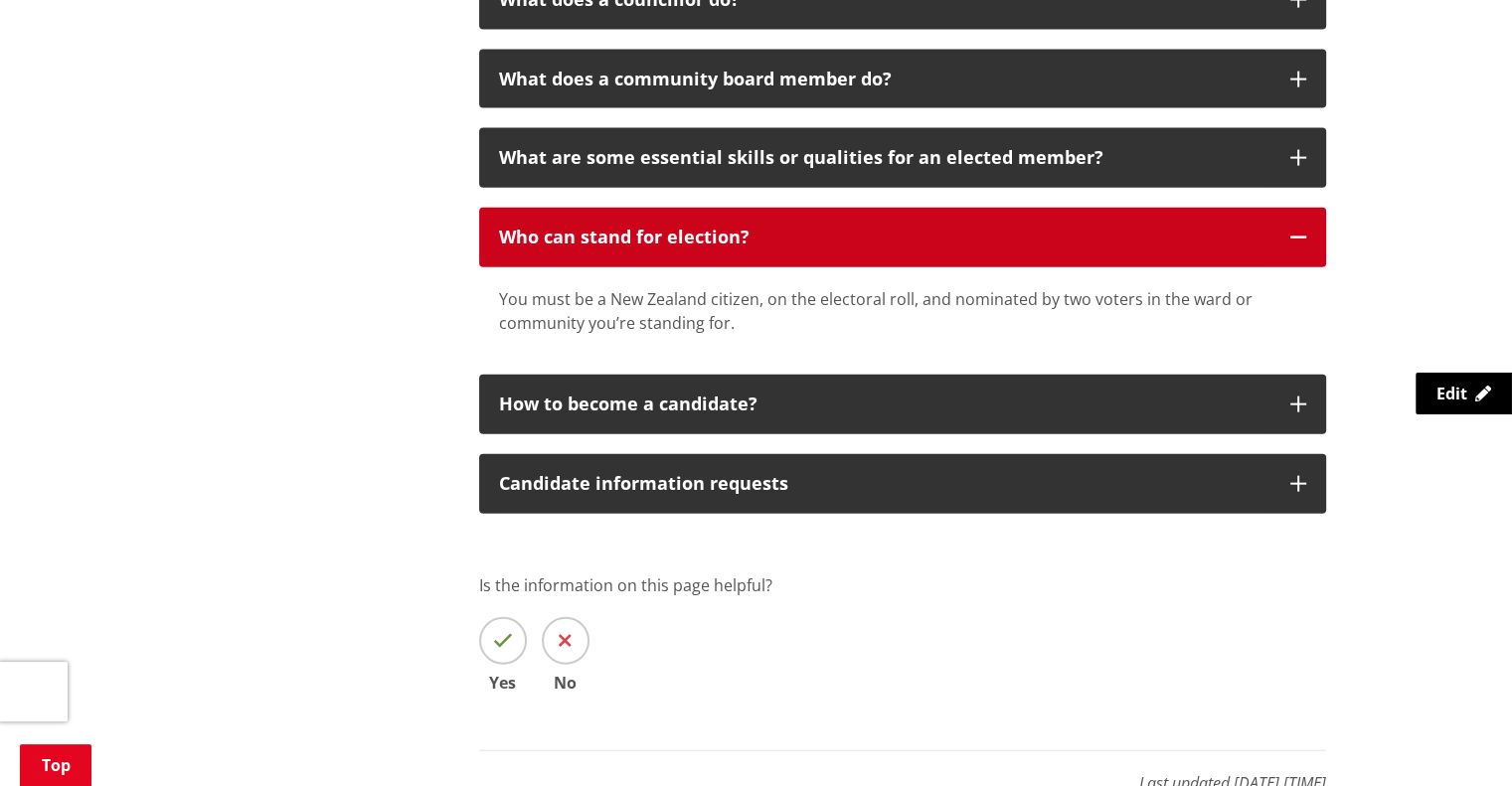 click on "Who can stand for election?" at bounding box center [885, 237] 